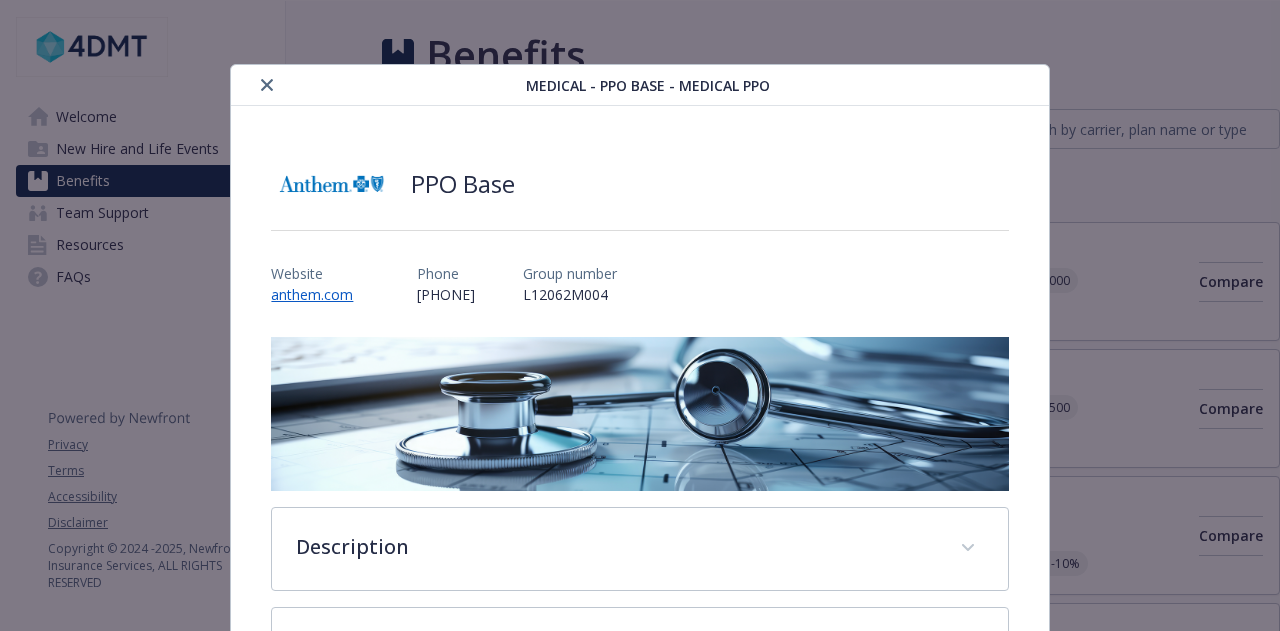 scroll, scrollTop: 0, scrollLeft: 0, axis: both 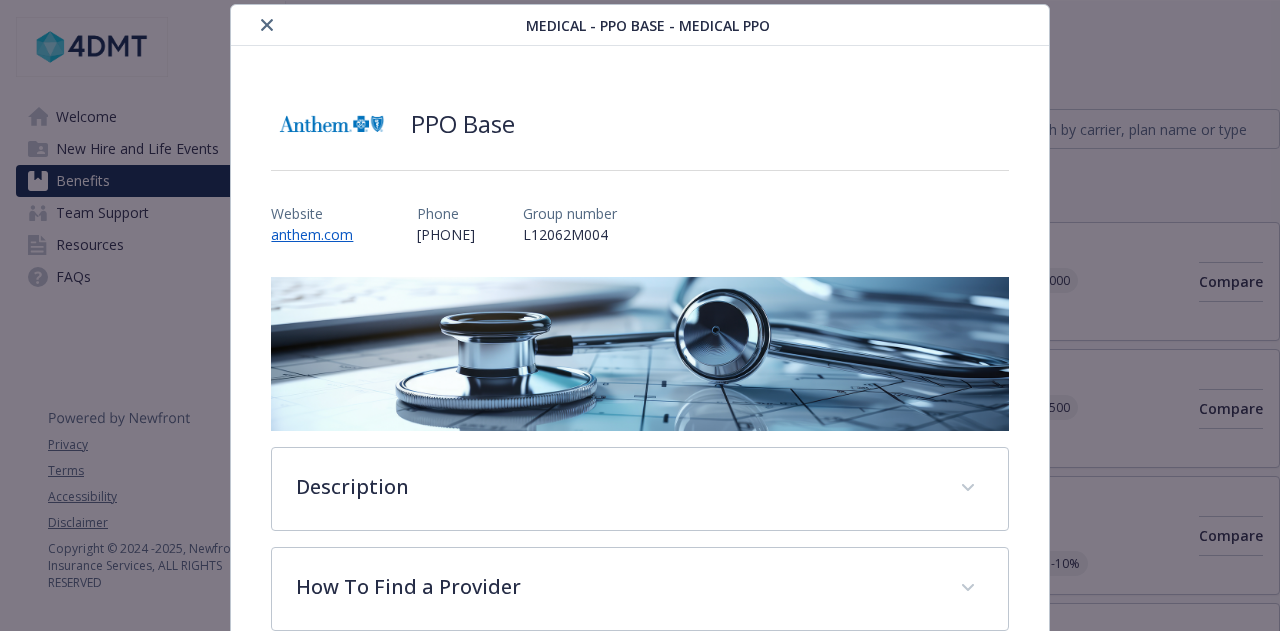 click at bounding box center [267, 25] 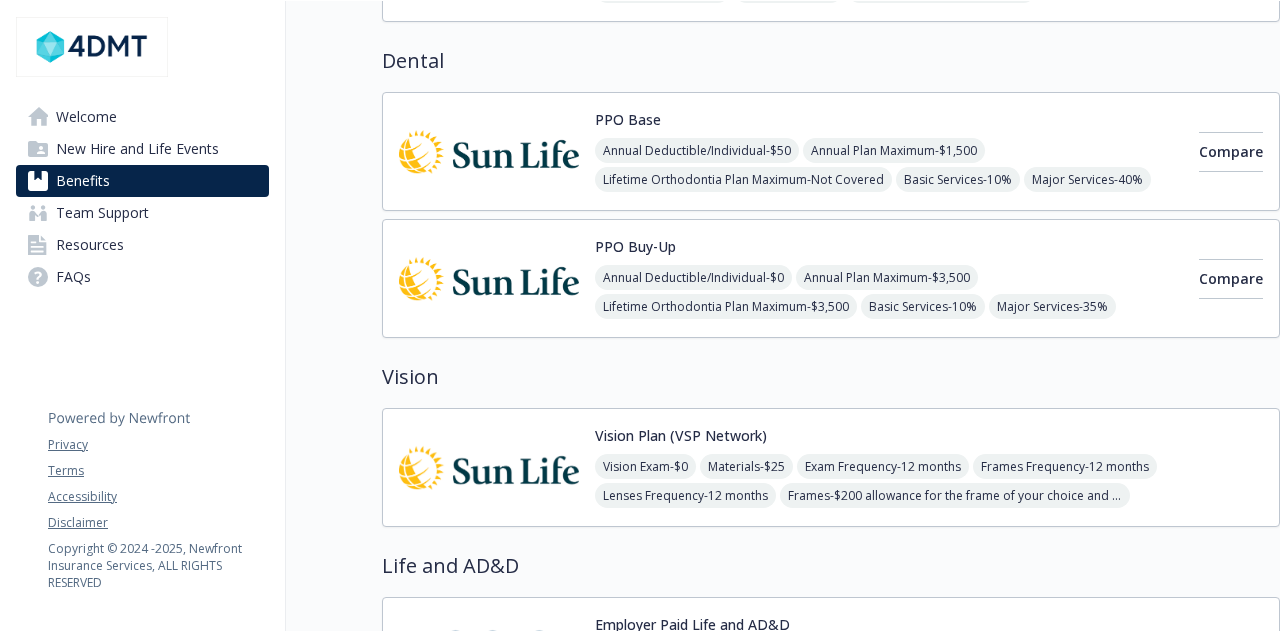 scroll, scrollTop: 800, scrollLeft: 0, axis: vertical 